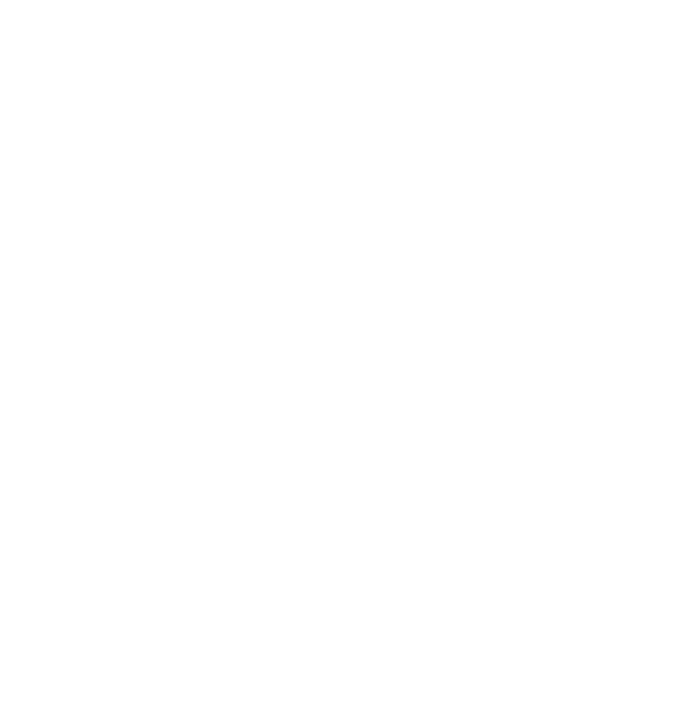 scroll, scrollTop: 0, scrollLeft: 0, axis: both 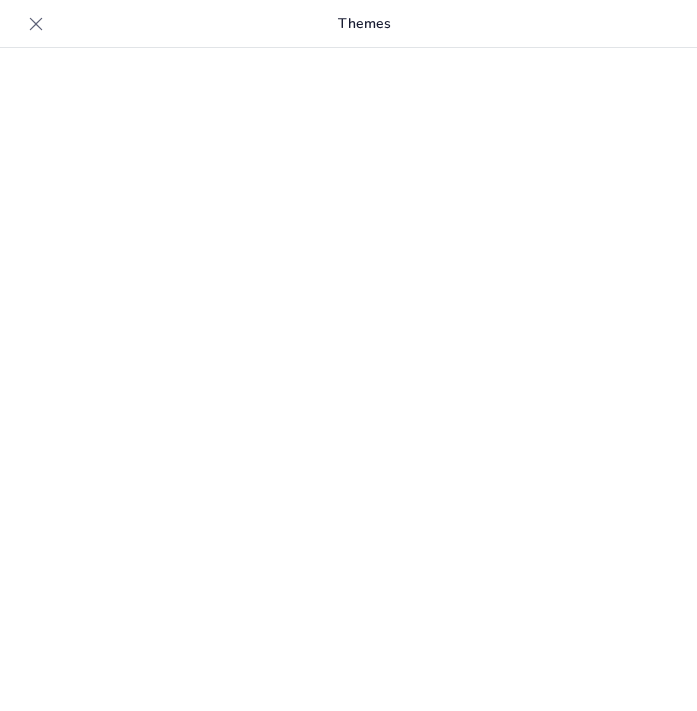 type on "New Sendsteps" 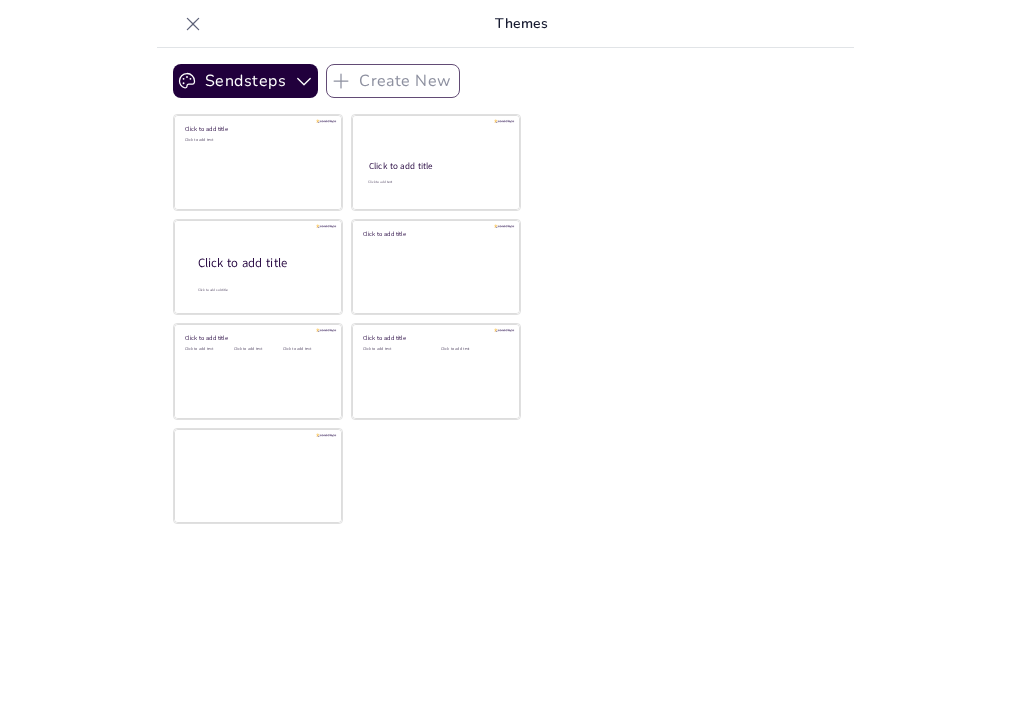 scroll, scrollTop: 168, scrollLeft: 0, axis: vertical 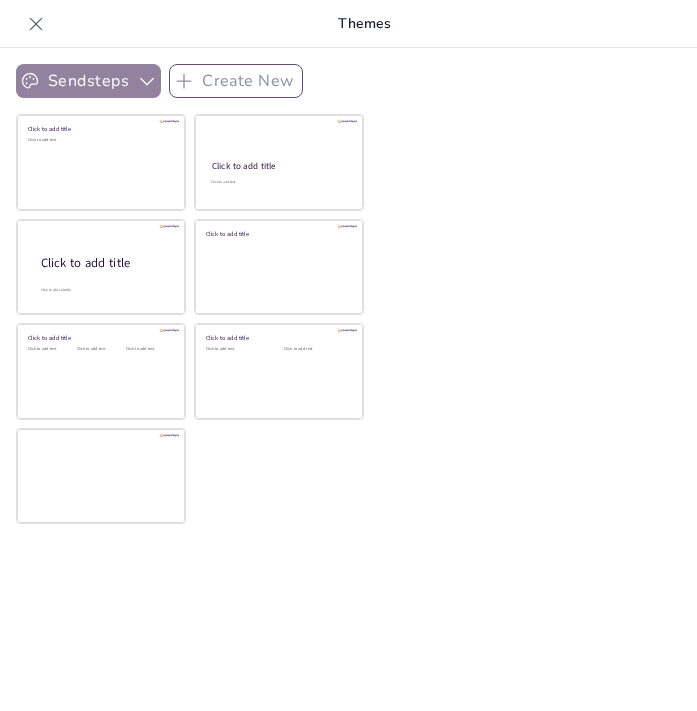 click on "Sendsteps" at bounding box center [88, 81] 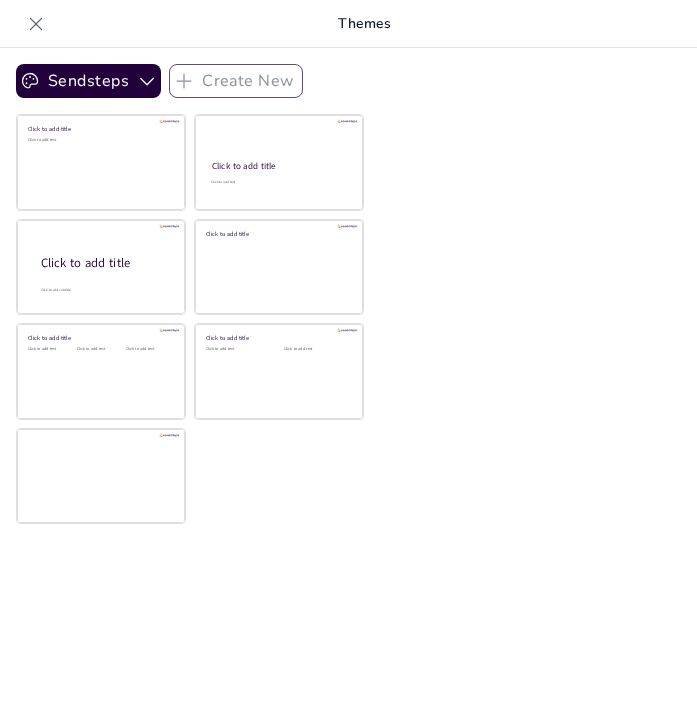 click on "Sendsteps Create New Click to add title Click to add text Click to add title Click to add text Click to add title Click to add subtitle Click to add title Click to add title Click to add text Click to add text Click to add text Click to add title Click to add text Click to add text" at bounding box center [348, 379] 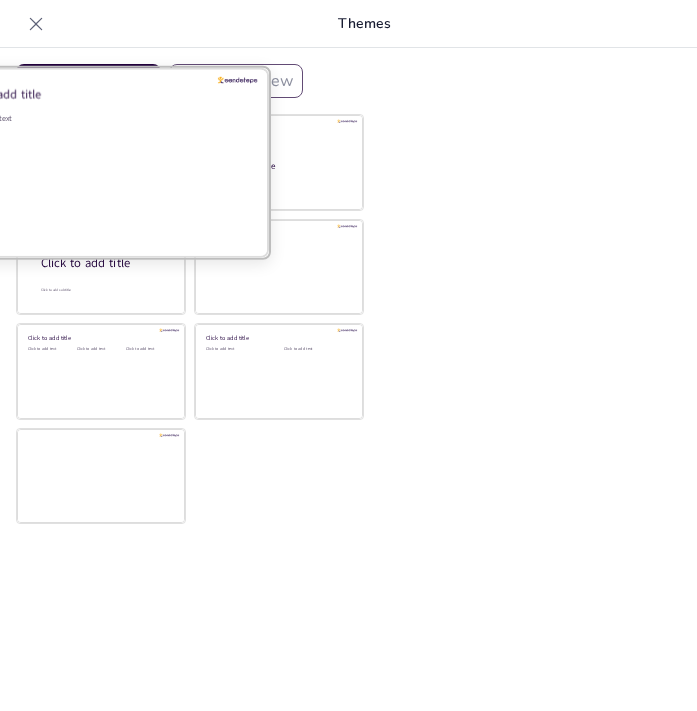 click on "Click to add text" at bounding box center (98, 175) 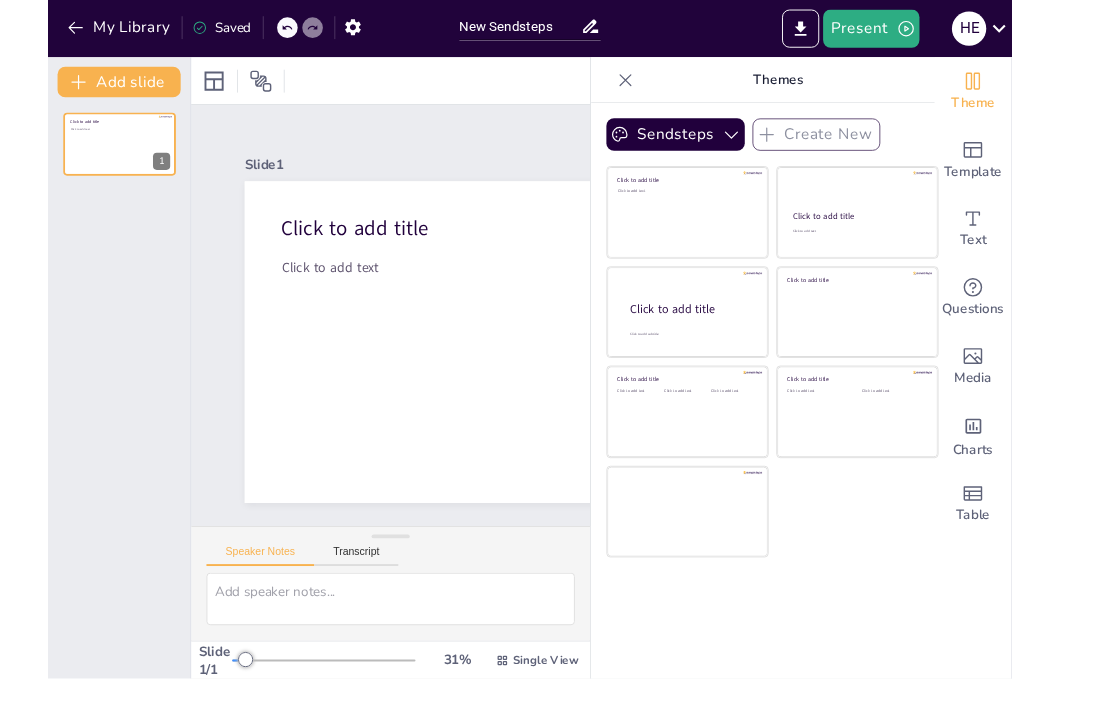 scroll, scrollTop: 0, scrollLeft: 0, axis: both 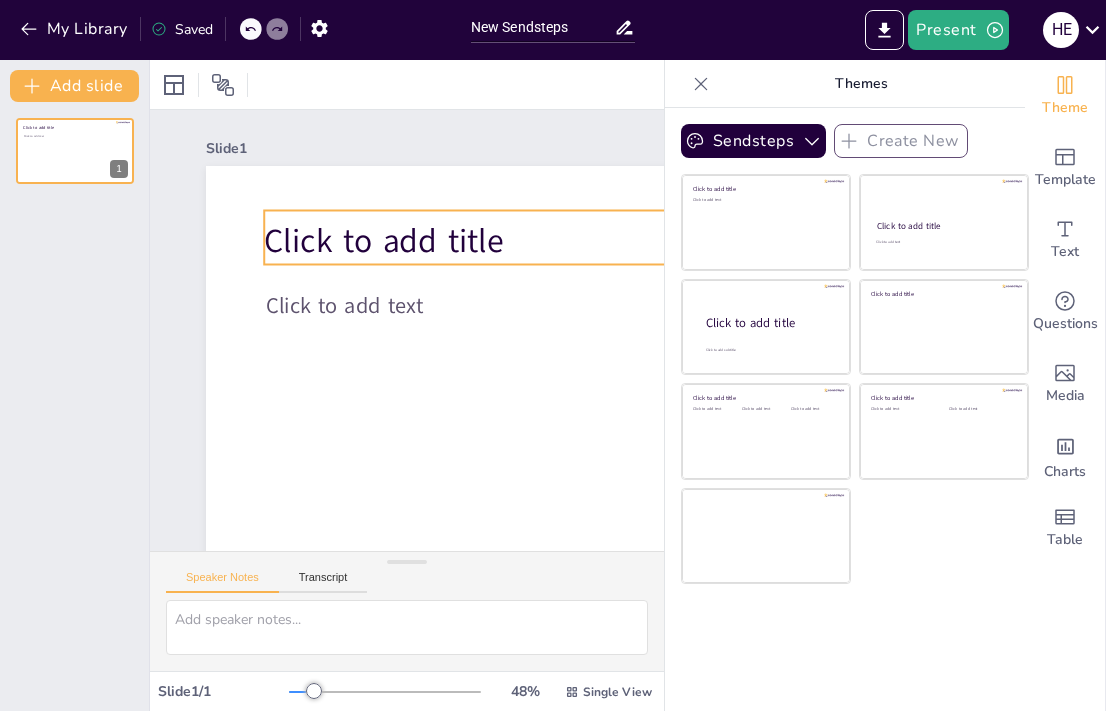 click on "Click to add title" at bounding box center (383, 241) 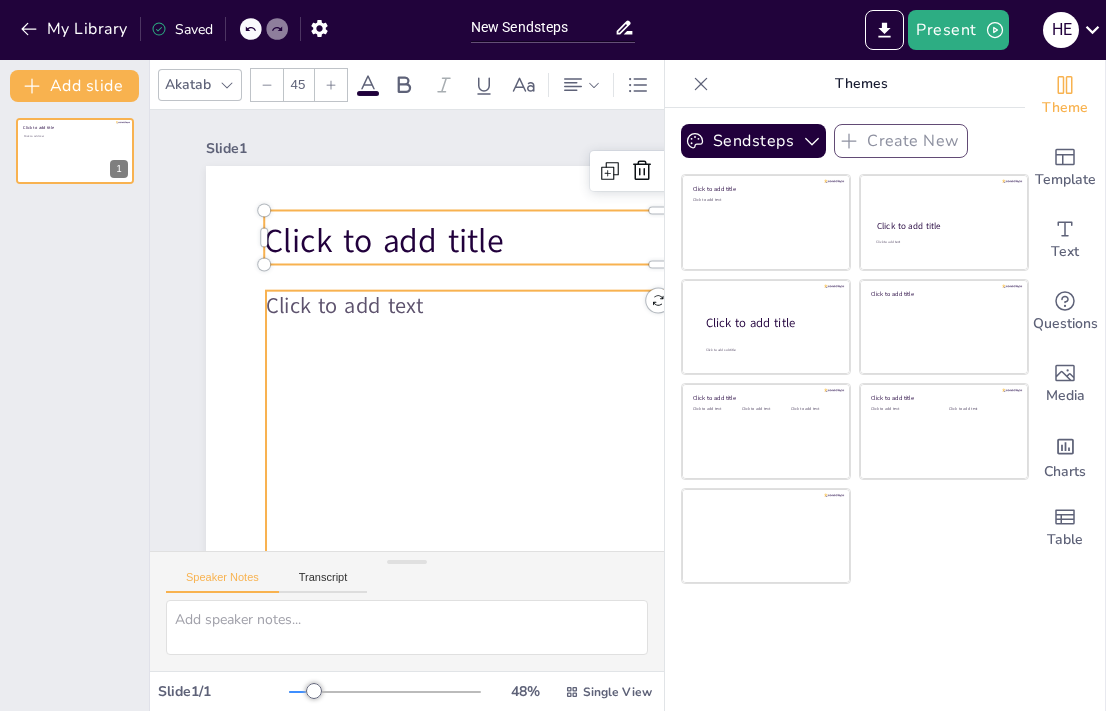 click on "Click to add text" at bounding box center [344, 306] 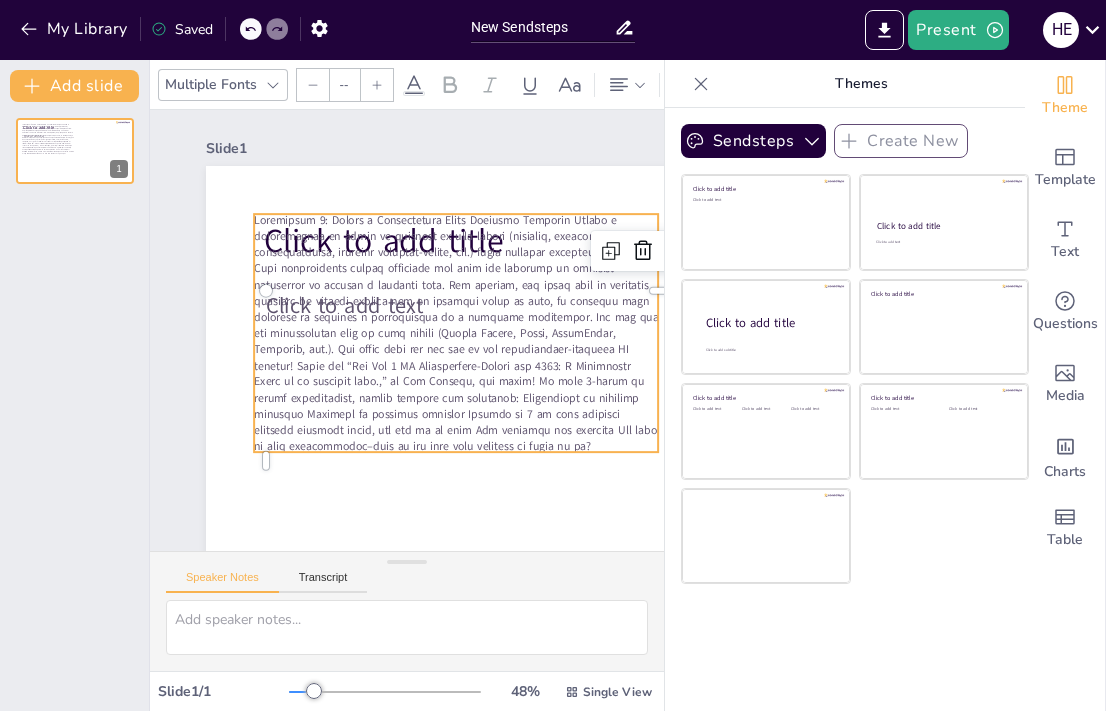 type on "24" 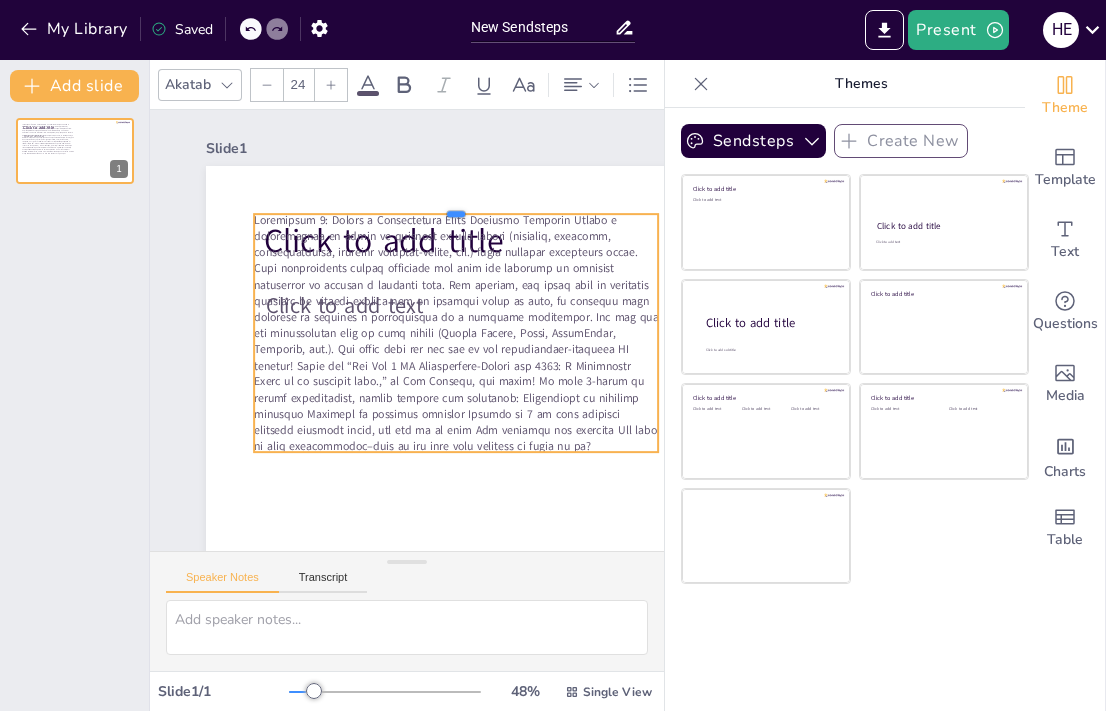 click at bounding box center [456, 206] 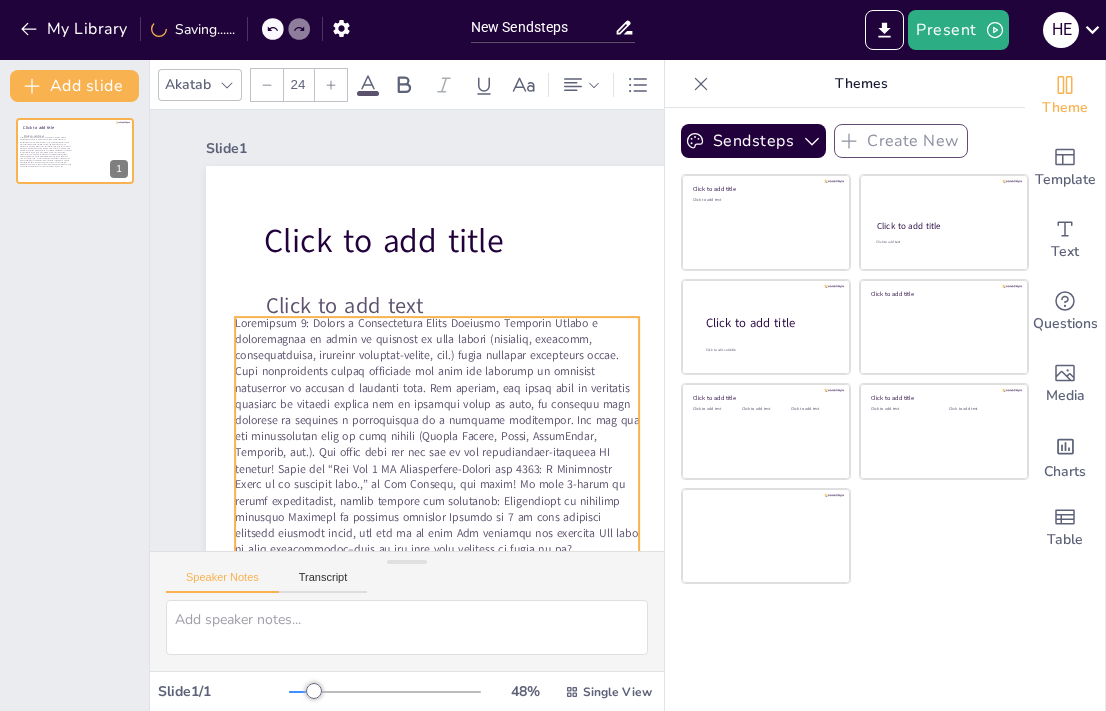 drag, startPoint x: 543, startPoint y: 282, endPoint x: 523, endPoint y: 378, distance: 98.0612 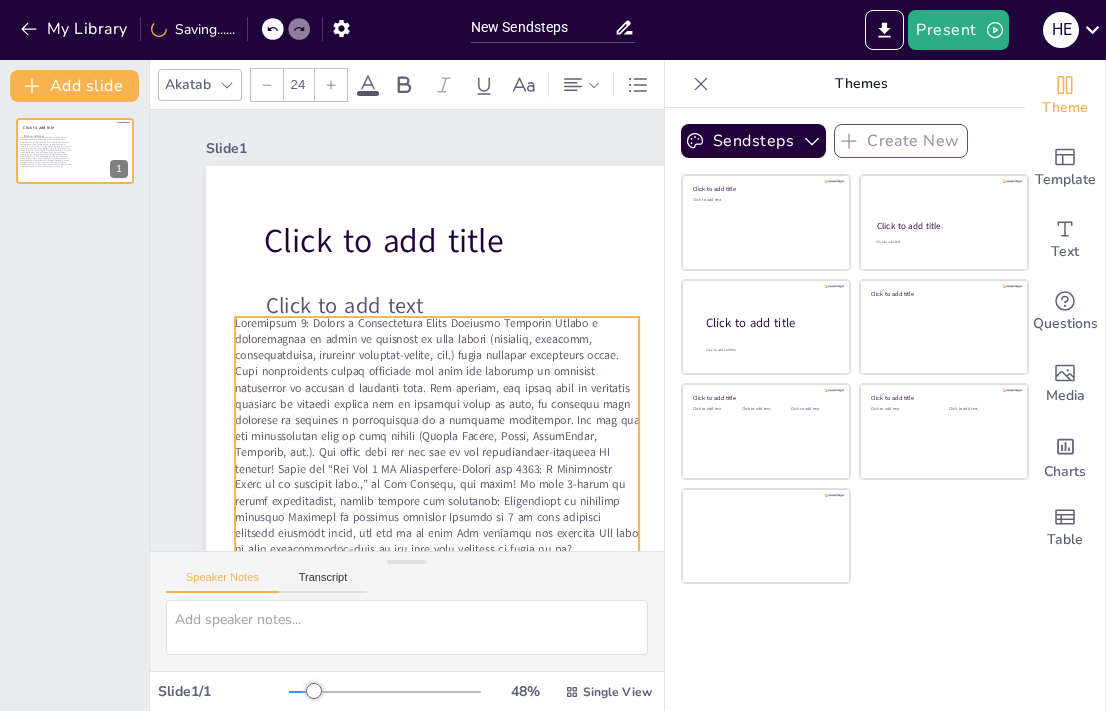 click at bounding box center (437, 436) 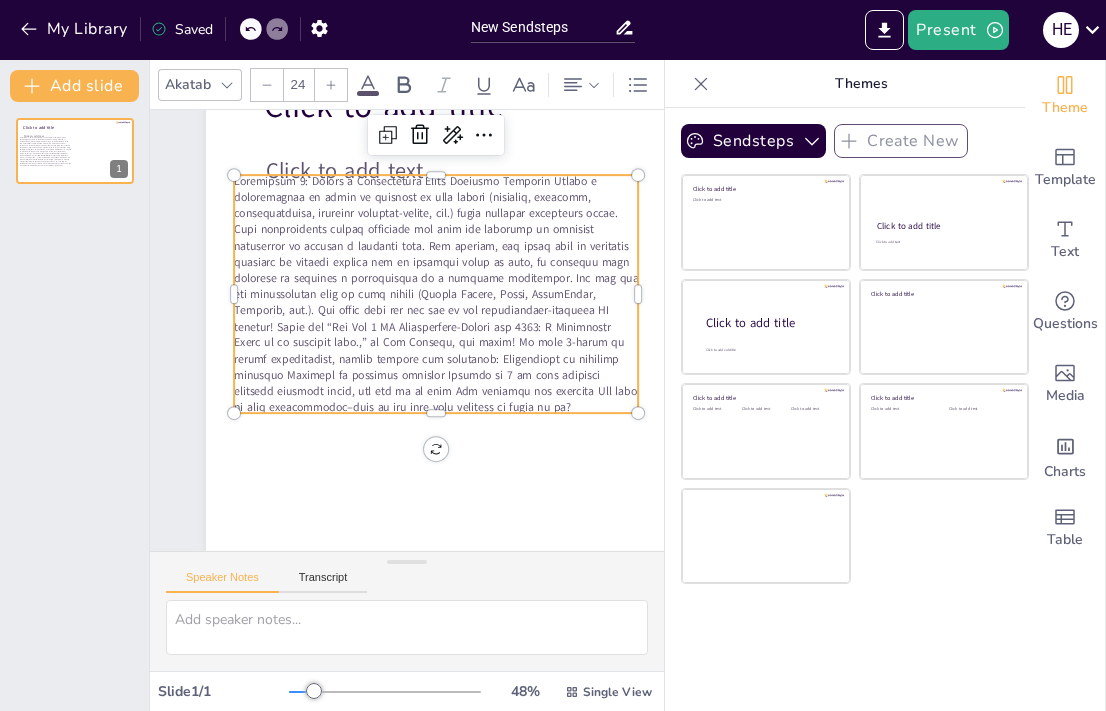 scroll, scrollTop: 135, scrollLeft: 0, axis: vertical 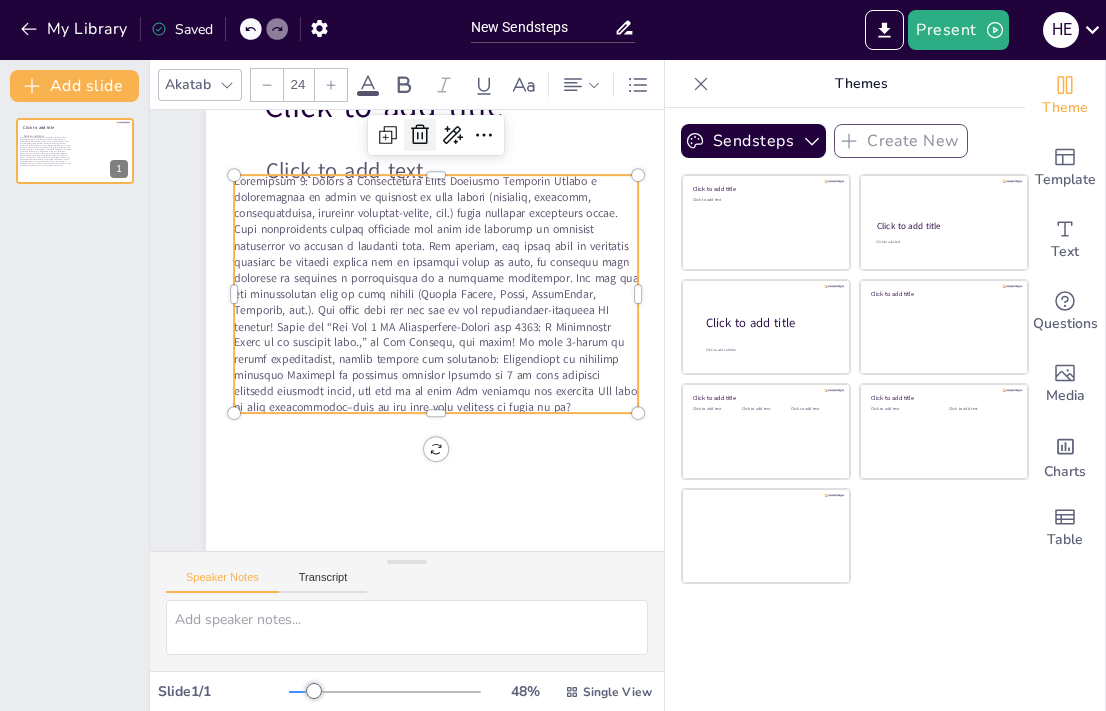 click 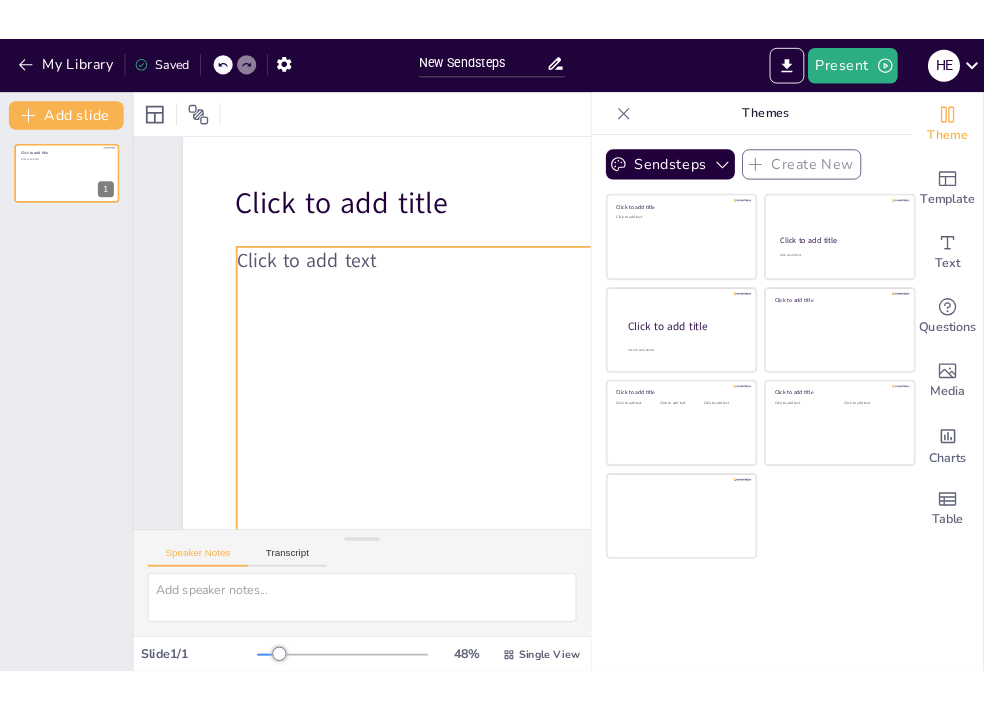 scroll, scrollTop: 48, scrollLeft: 0, axis: vertical 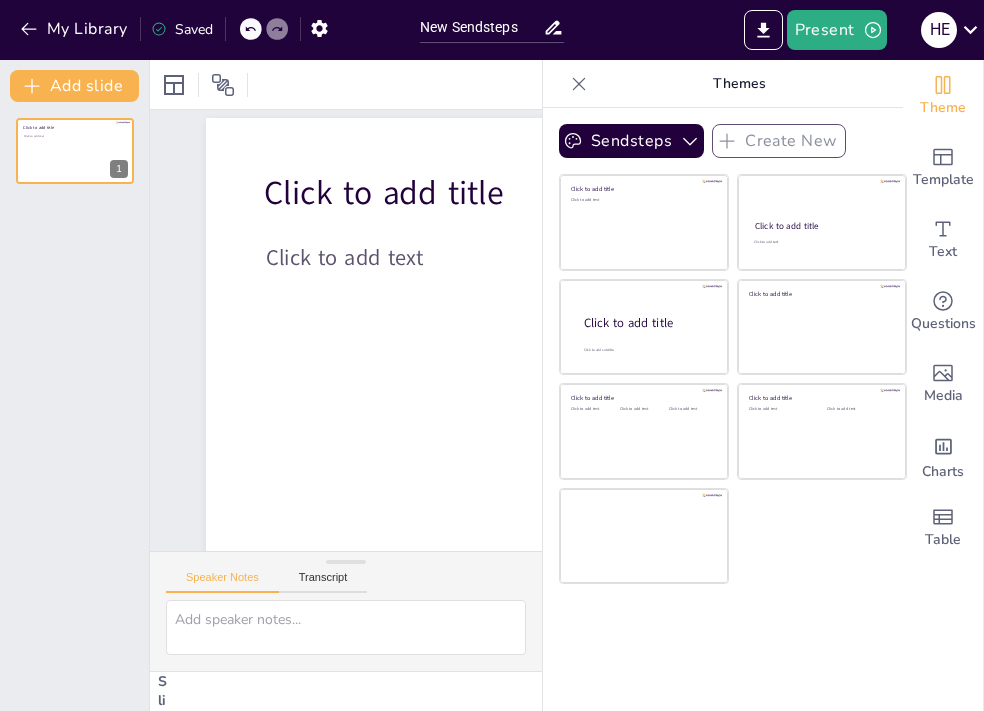 click 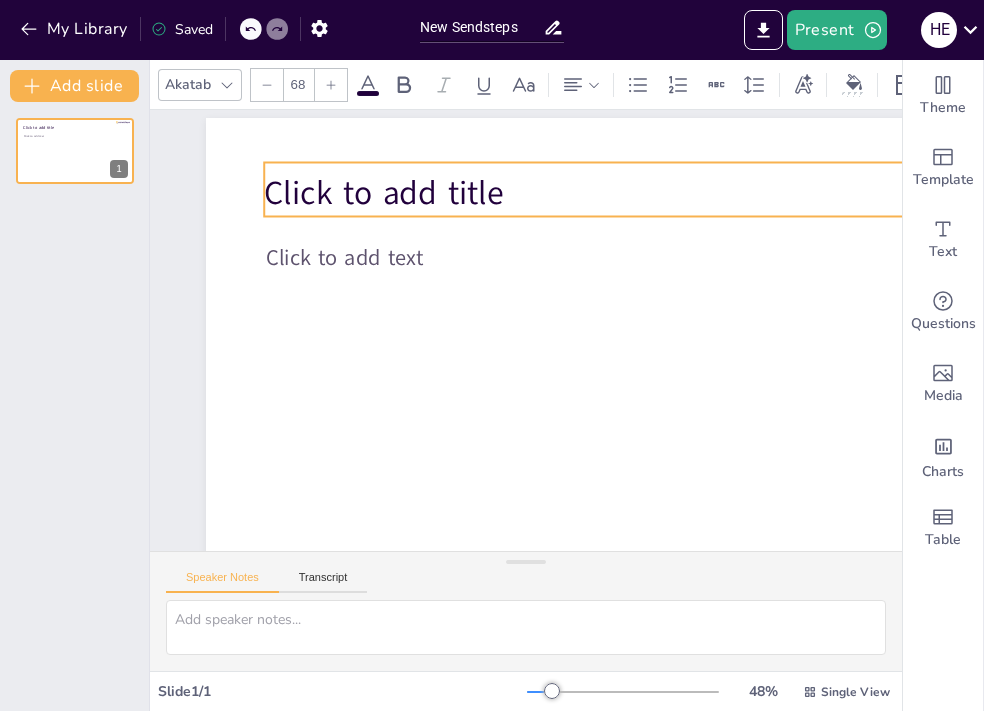 click on "Click to add title" at bounding box center [383, 193] 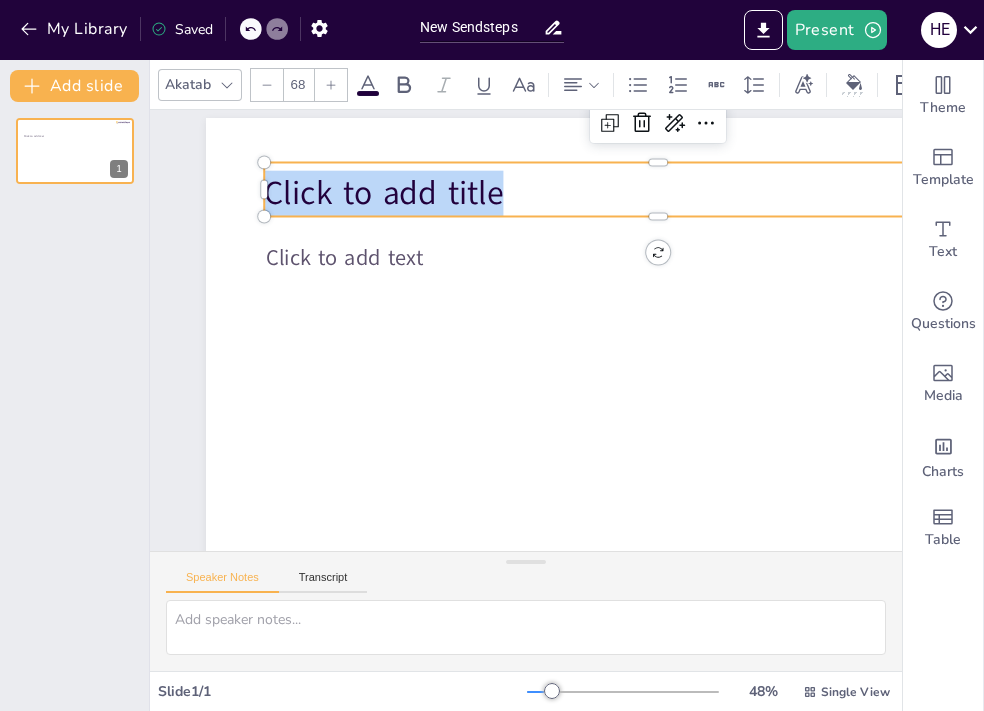click on "Click to add title" at bounding box center (383, 193) 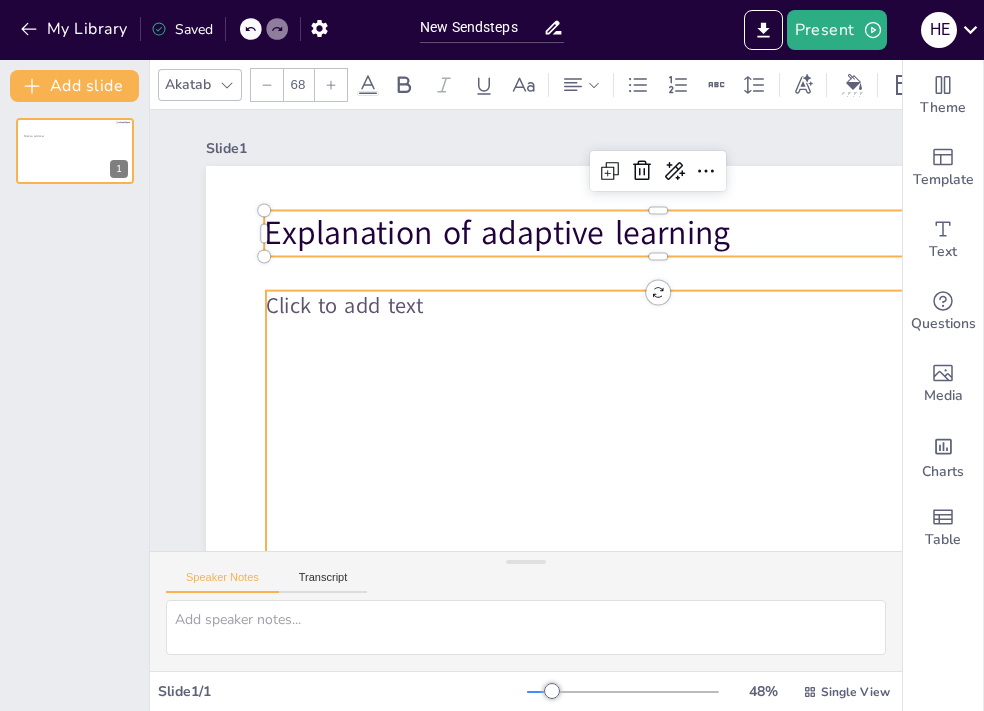 scroll, scrollTop: 0, scrollLeft: 0, axis: both 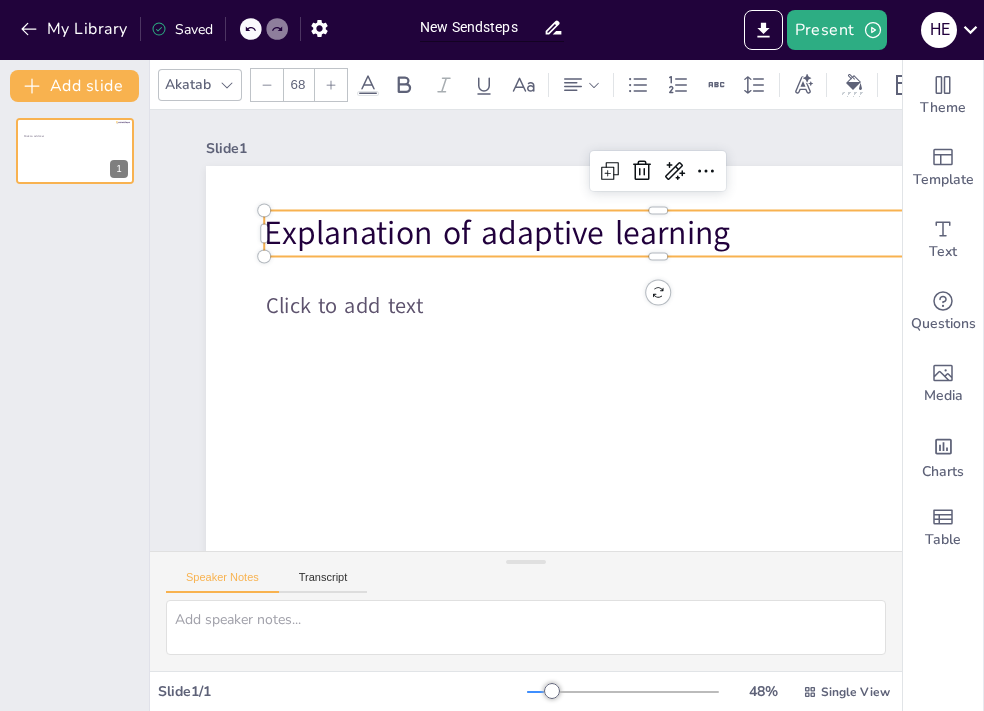 click on "New Sendsteps" at bounding box center (481, 27) 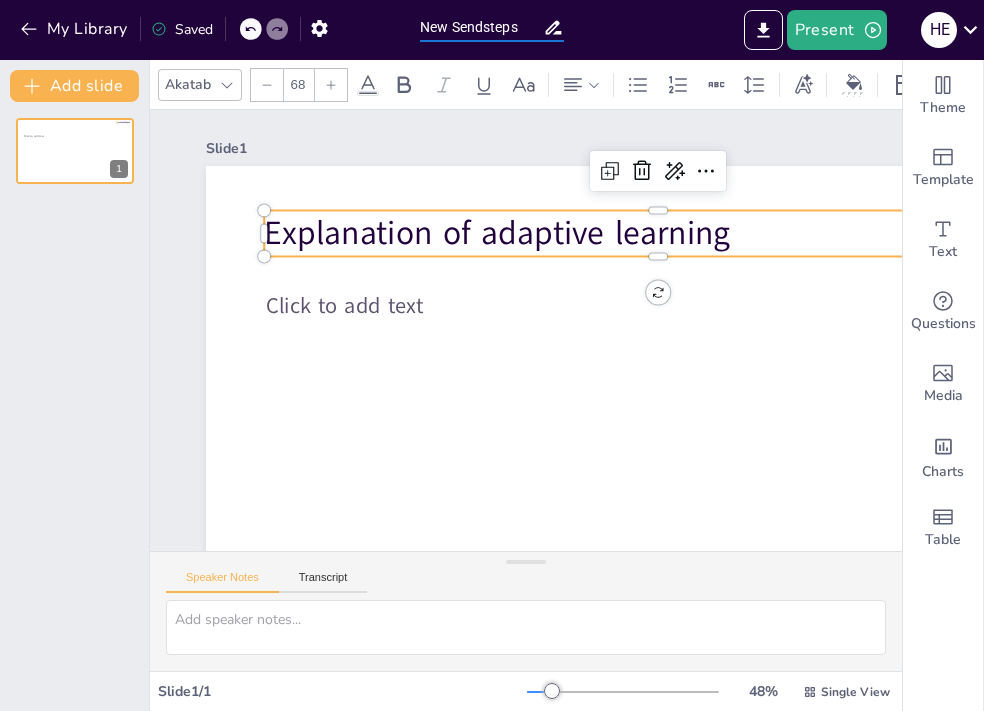 click on "New Sendsteps" at bounding box center (481, 27) 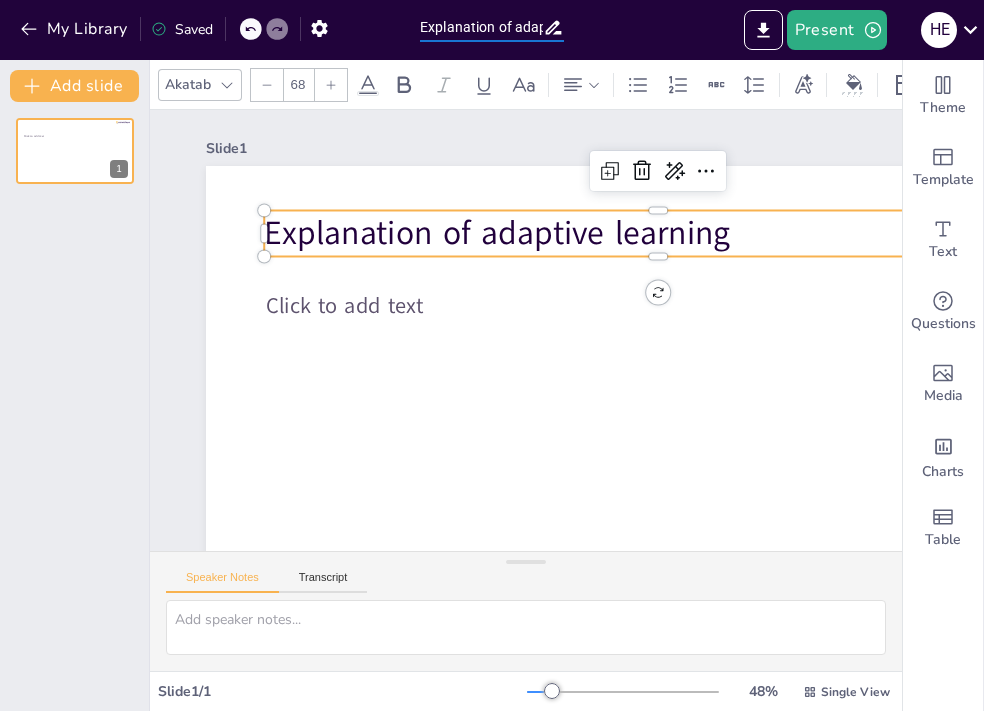type on "New Sendsteps" 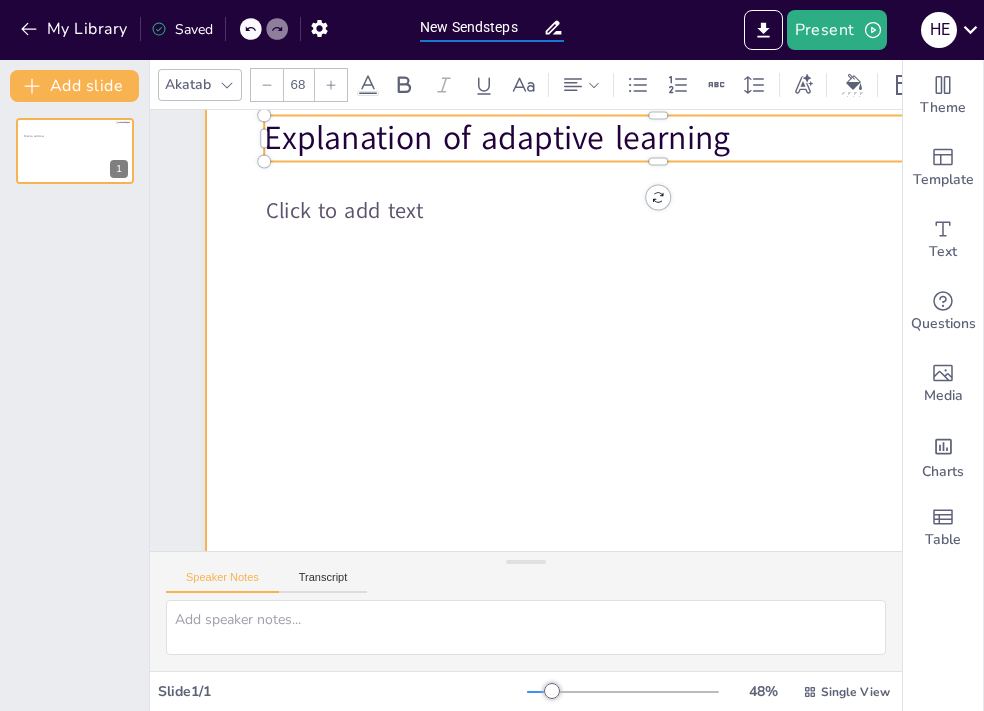 scroll, scrollTop: 0, scrollLeft: 0, axis: both 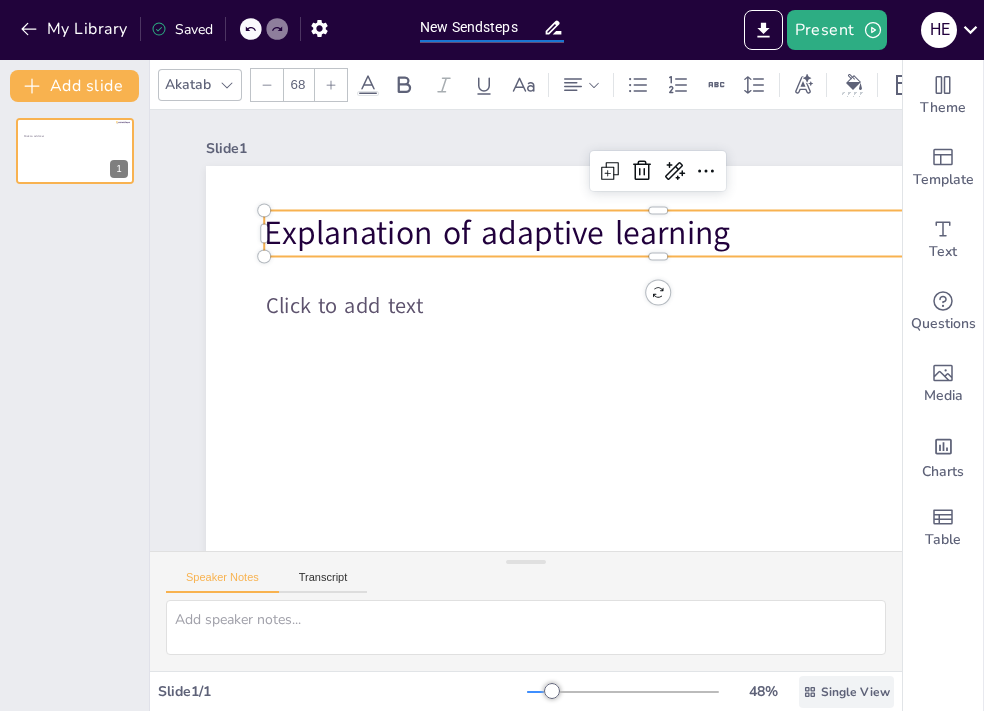 click on "Single View" at bounding box center (846, 692) 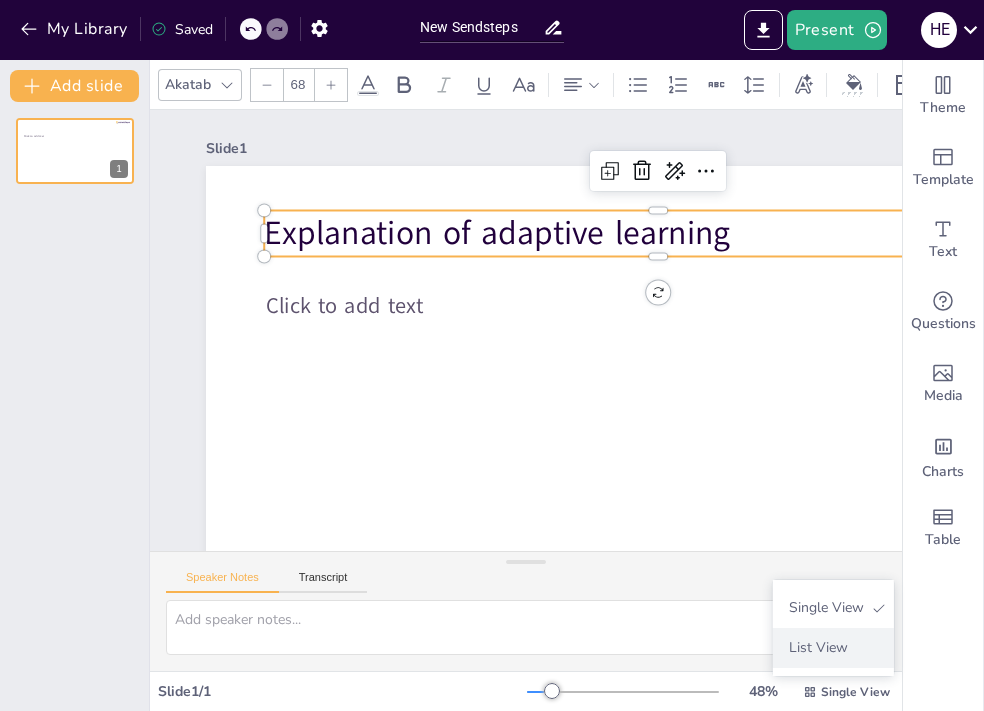 click on "List View" at bounding box center (833, 647) 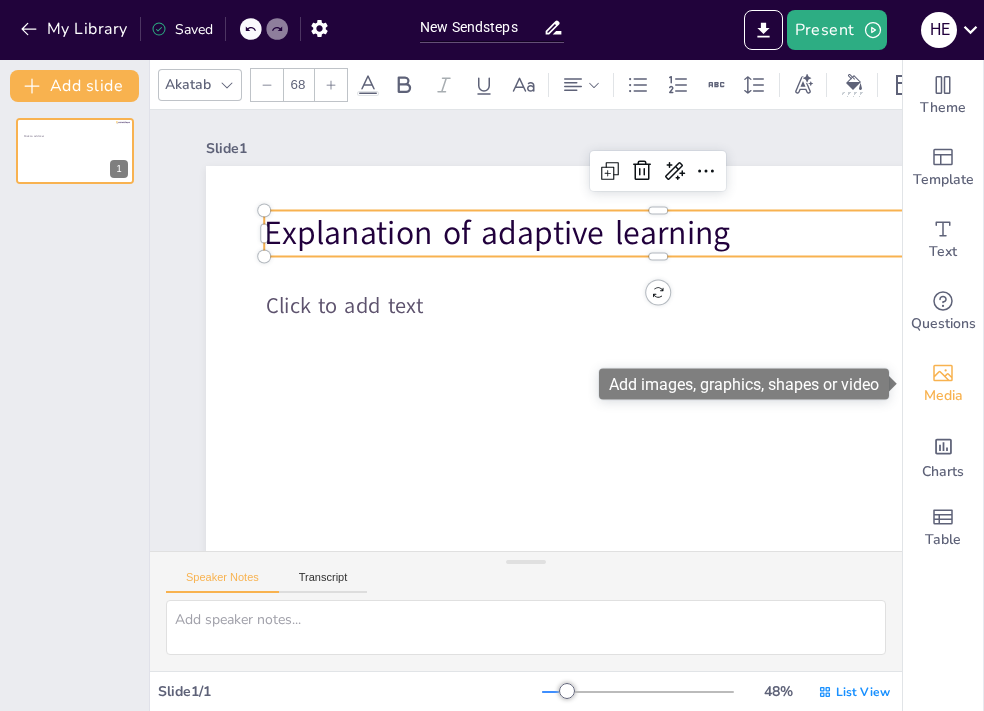 click 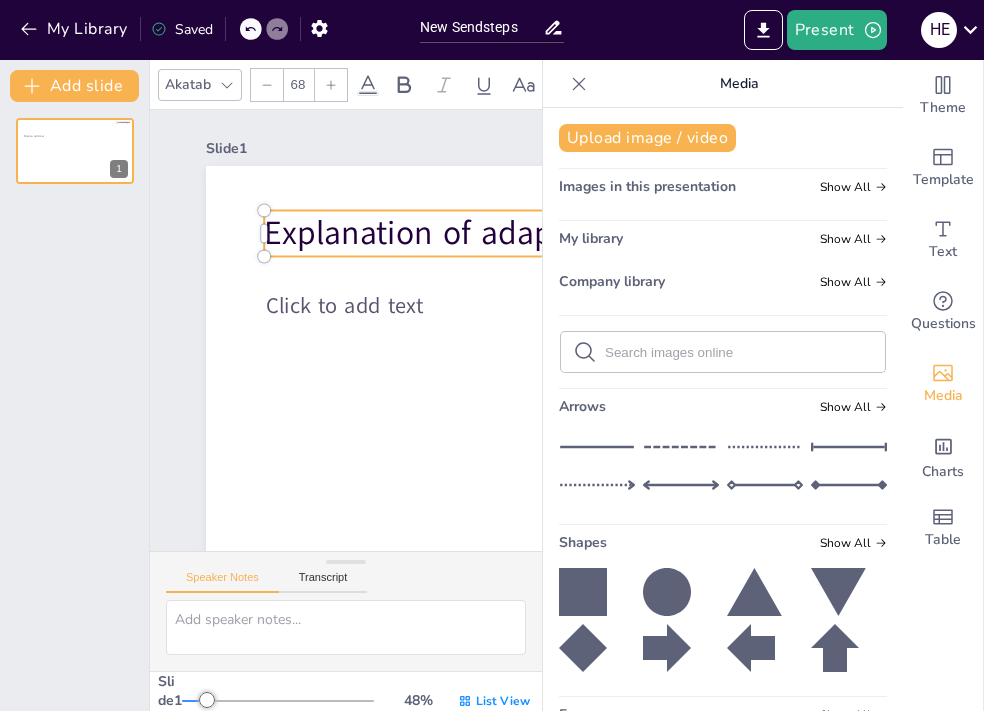 click on "Slide  1 Click to add text Explanation of adaptive learning" at bounding box center (668, 398) 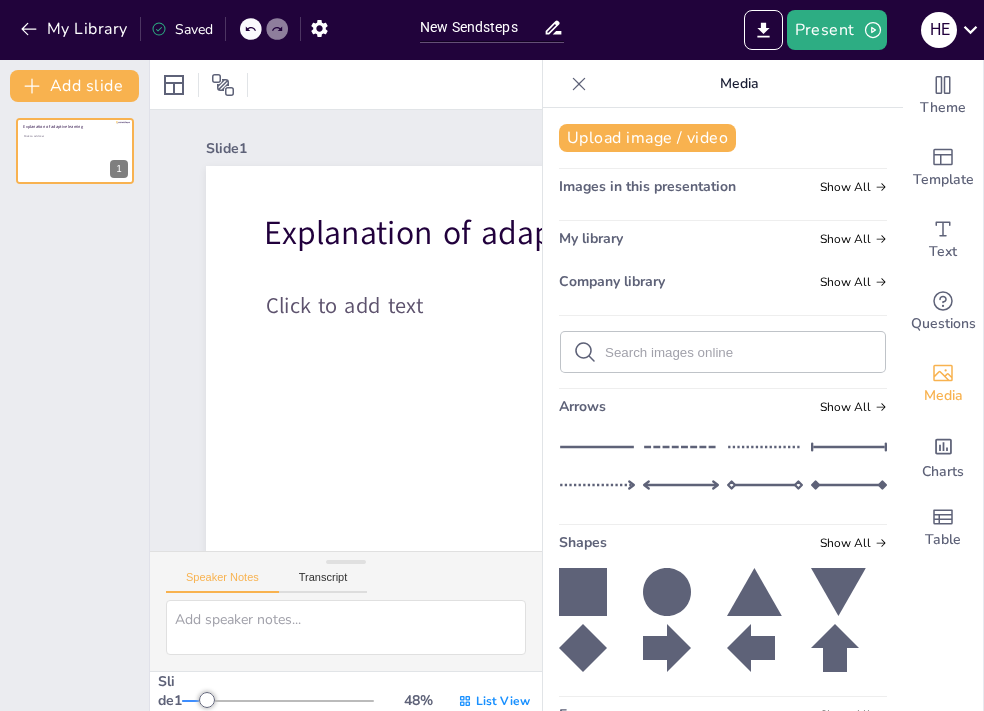 click on "Explanation of adaptive learning  Click to add text 1" at bounding box center (74, 406) 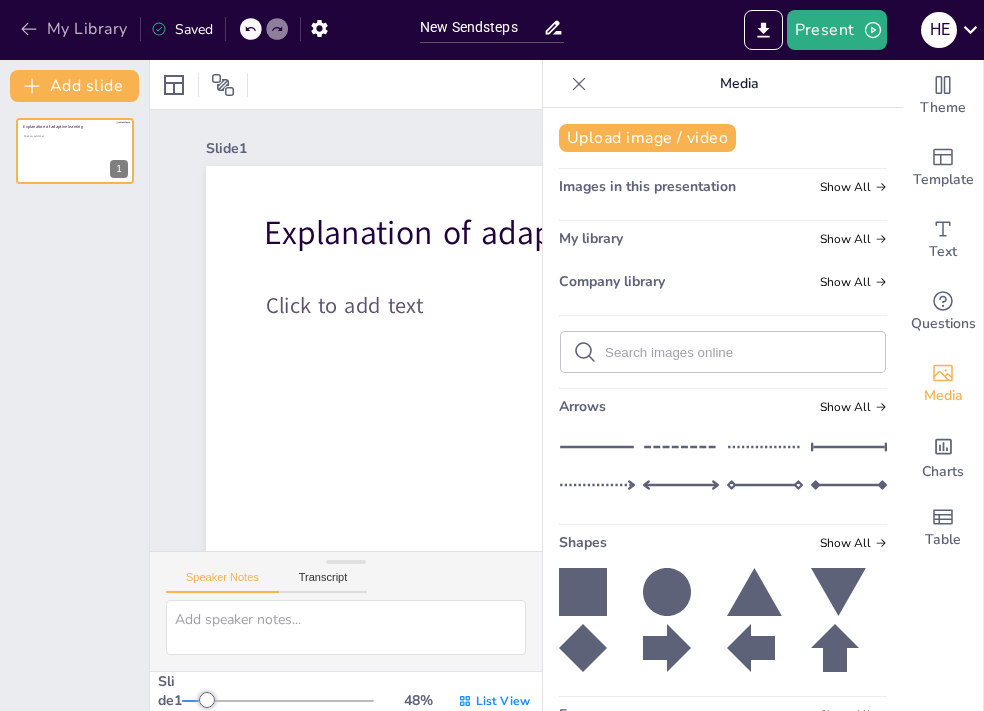 click on "My Library" at bounding box center [75, 29] 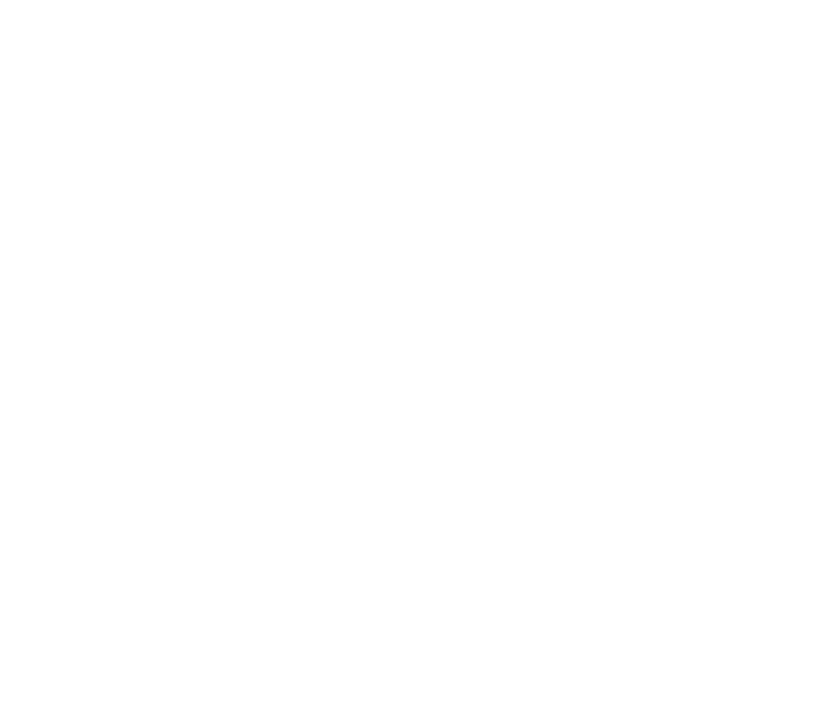 scroll, scrollTop: 0, scrollLeft: 0, axis: both 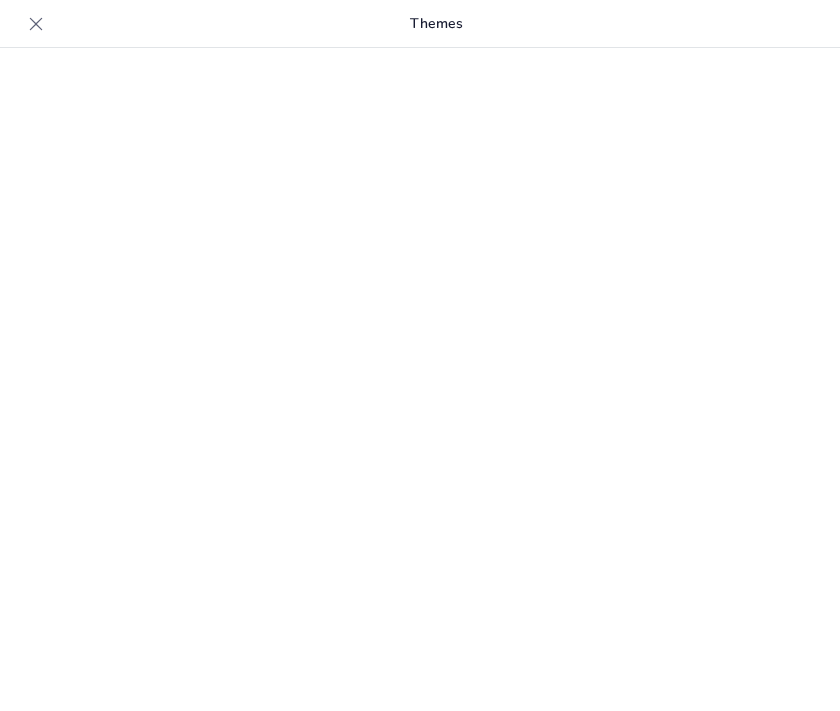 type on "New Sendsteps" 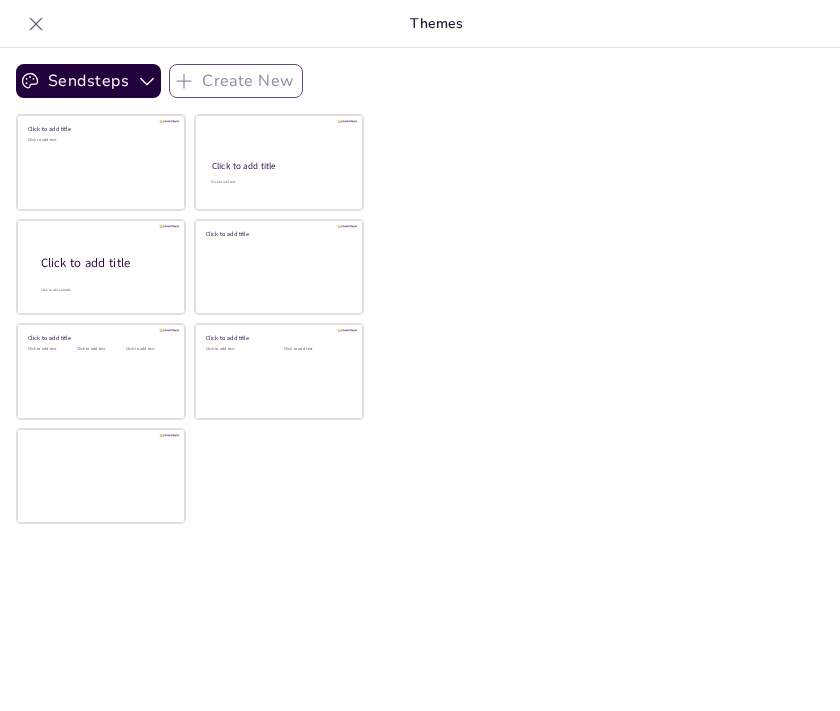 scroll, scrollTop: 168, scrollLeft: 0, axis: vertical 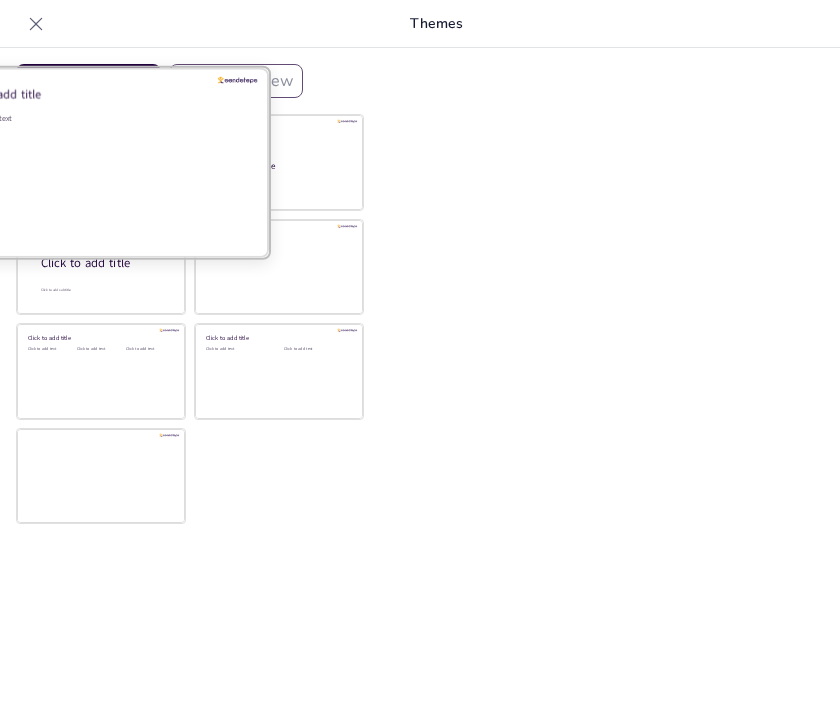 click on "Click to add text" at bounding box center (98, 175) 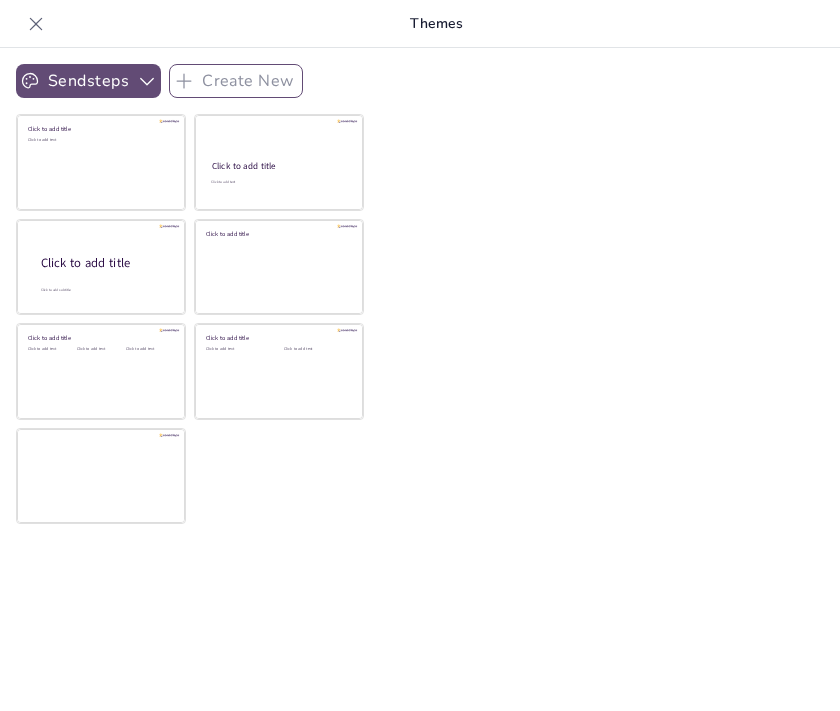 click on "Sendsteps" at bounding box center [88, 81] 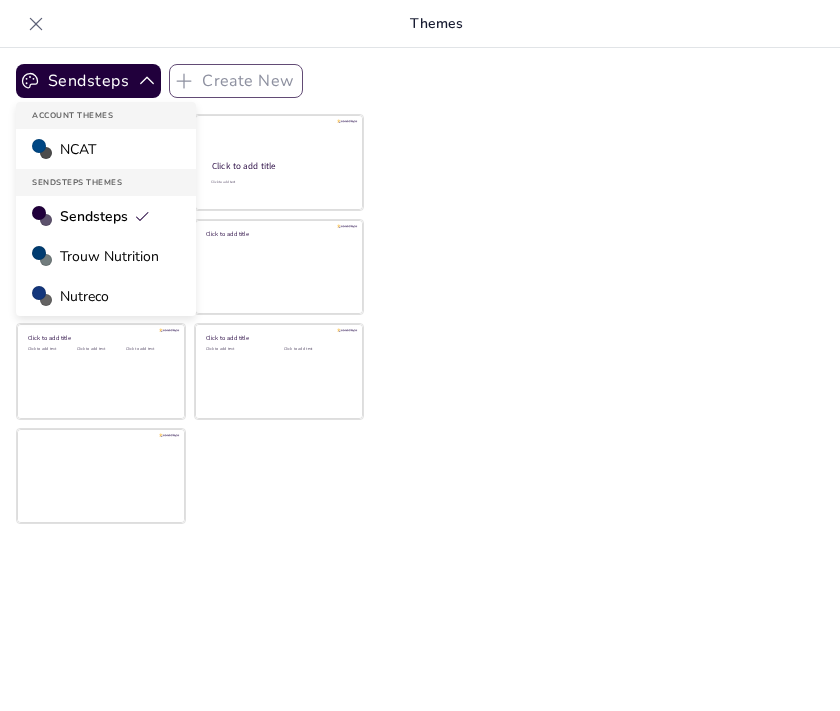 click on "Sendsteps" at bounding box center [105, 216] 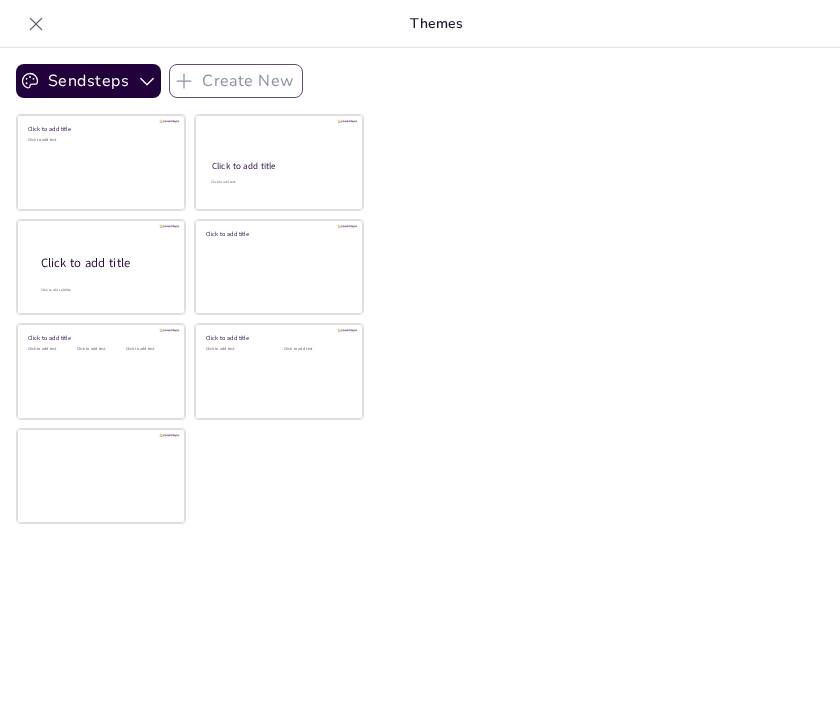 click on "Sendsteps Create New Click to add title Click to add text Click to add title Click to add text Click to add title Click to add subtitle Click to add title Click to add title Click to add text Click to add text Click to add text Click to add title Click to add text Click to add text" at bounding box center (420, 379) 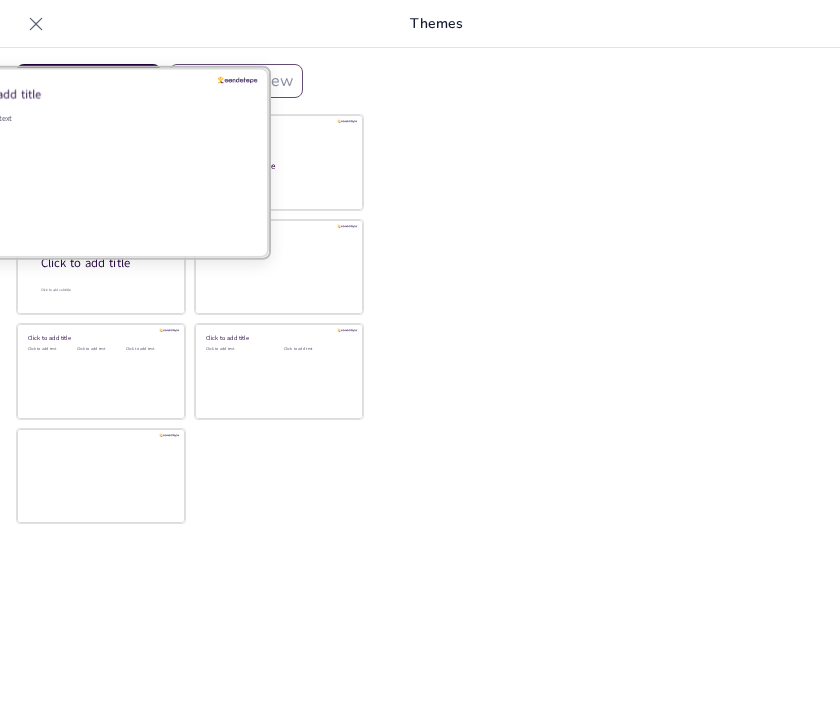 click on "Click to add text" at bounding box center [98, 175] 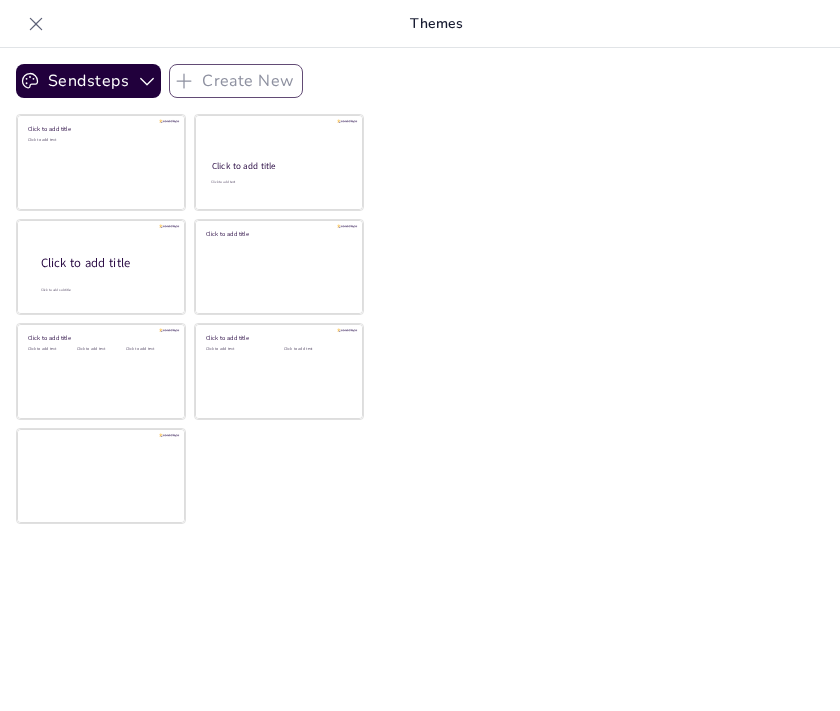 click 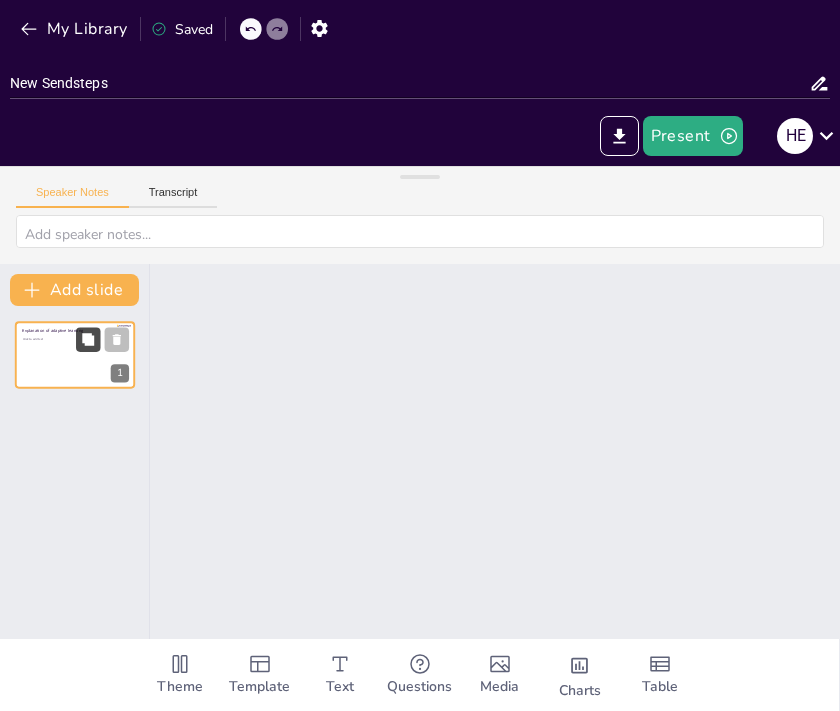 click at bounding box center [88, 340] 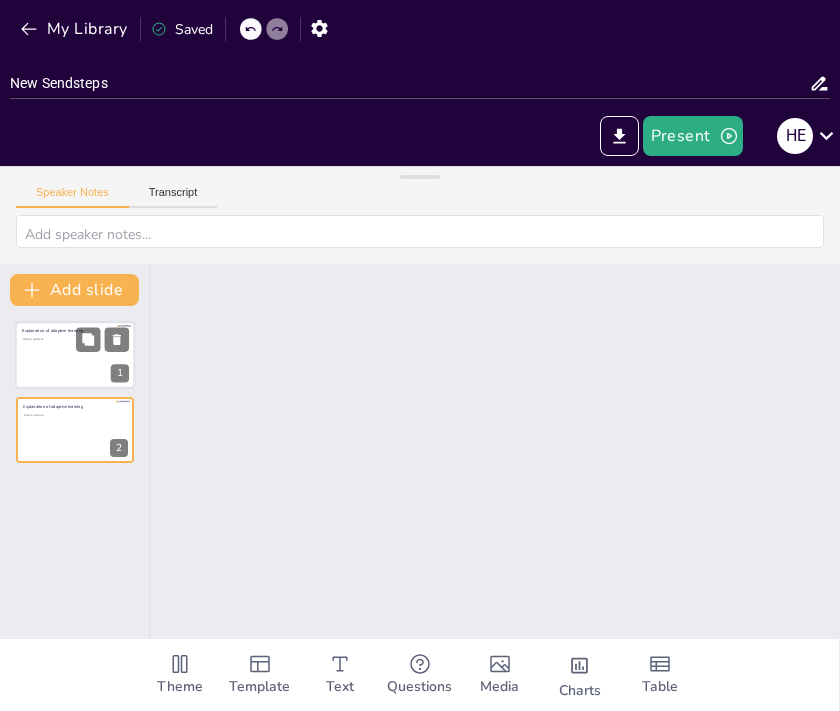 click on "Click to add text" at bounding box center [74, 360] 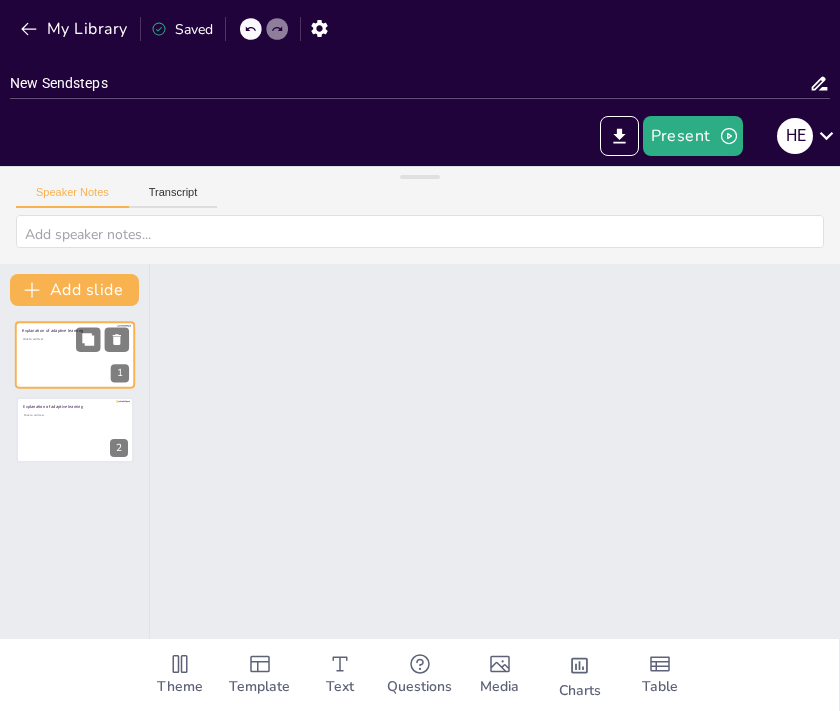 click on "Click to add text" at bounding box center (74, 360) 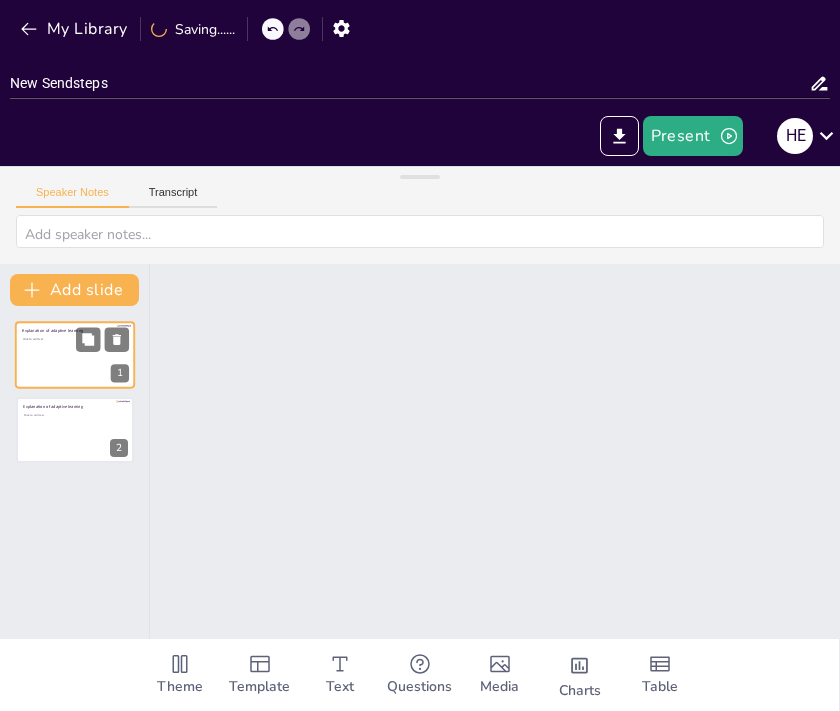 click on "Click to add text" at bounding box center (74, 360) 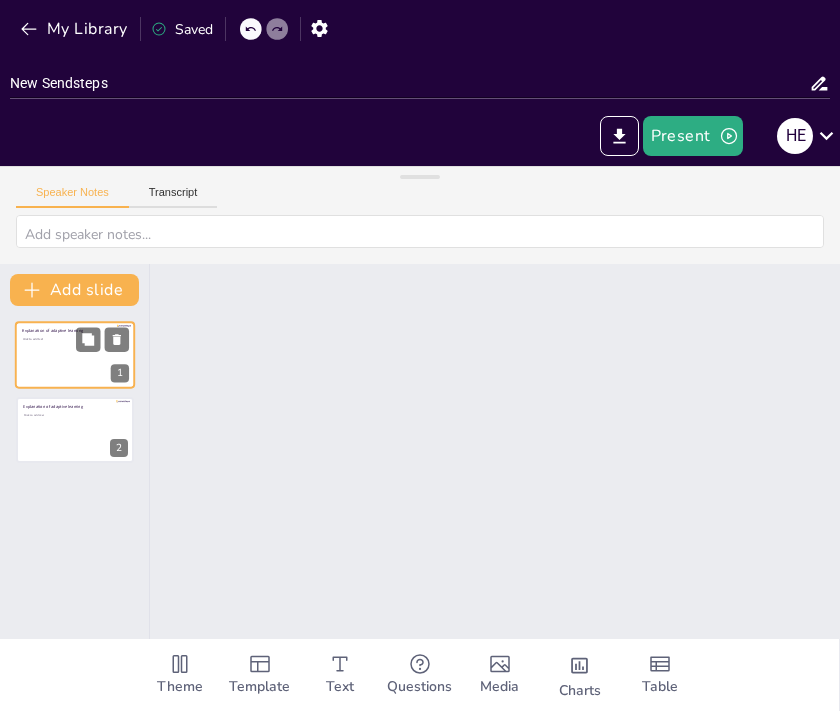click on "Click to add text" at bounding box center (74, 360) 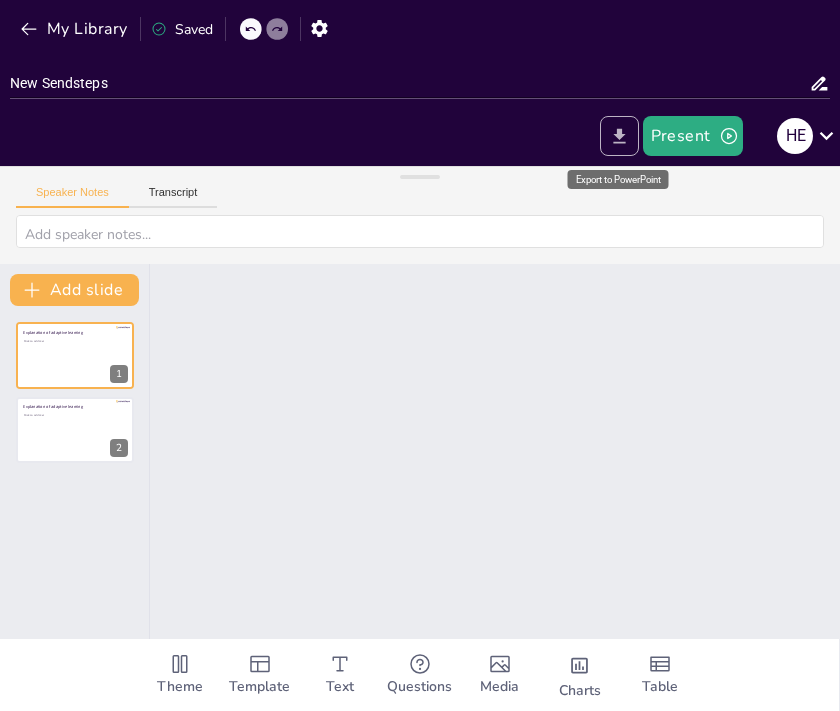 click 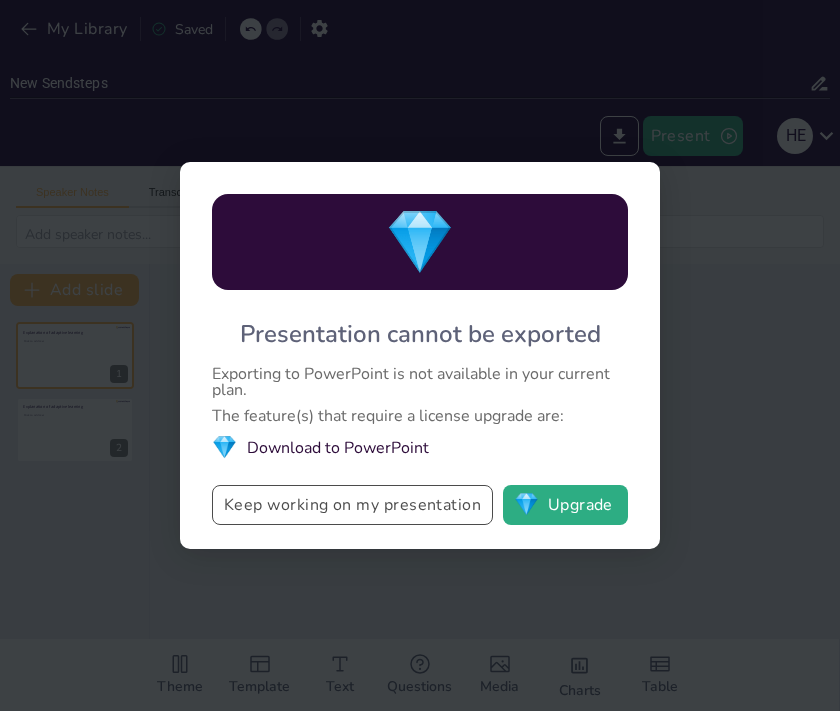 click on "Keep working on my presentation" at bounding box center [352, 505] 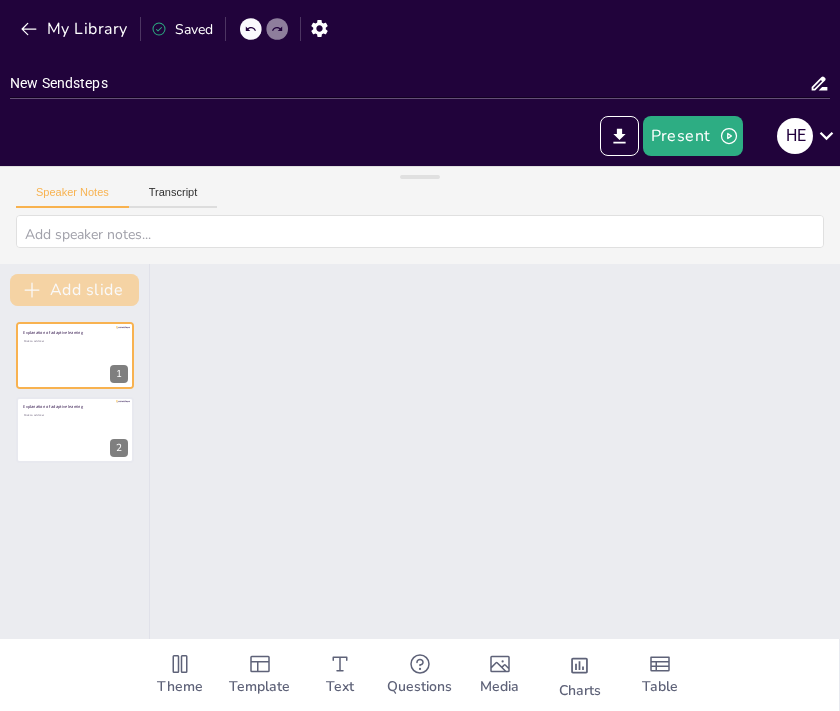 click on "Add slide" at bounding box center (74, 290) 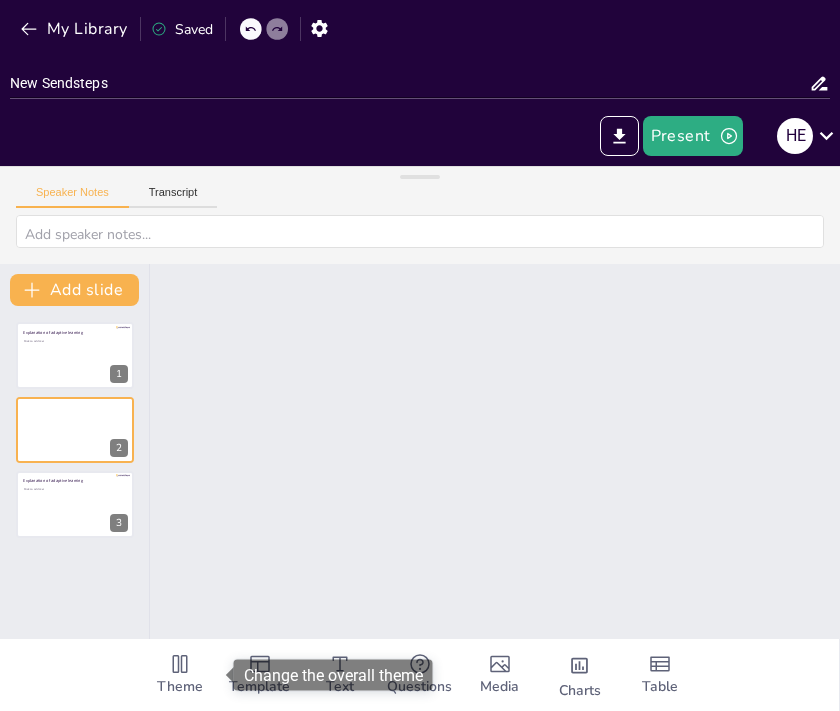 click on "Change the overall theme" at bounding box center (333, 675) 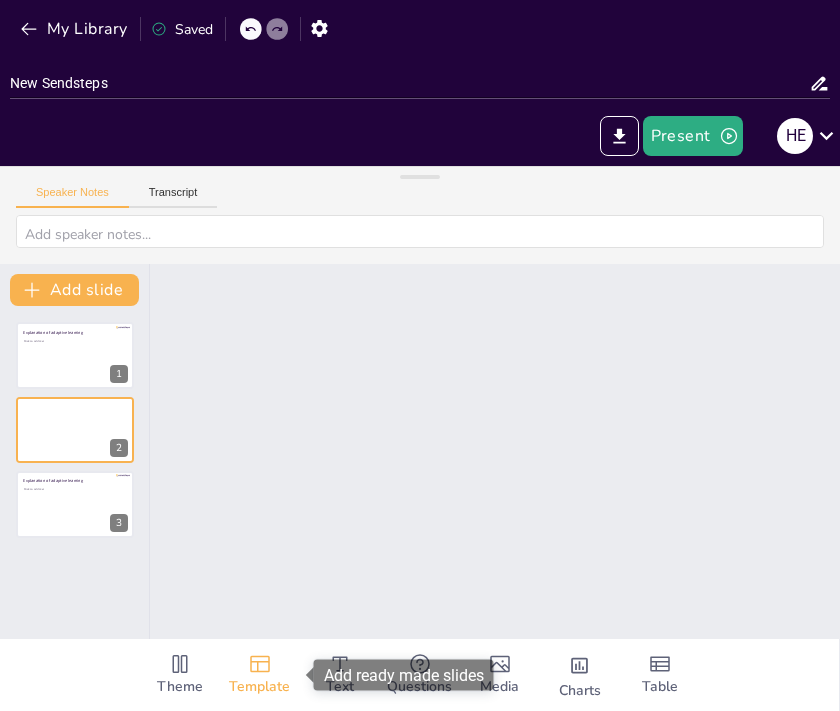 click 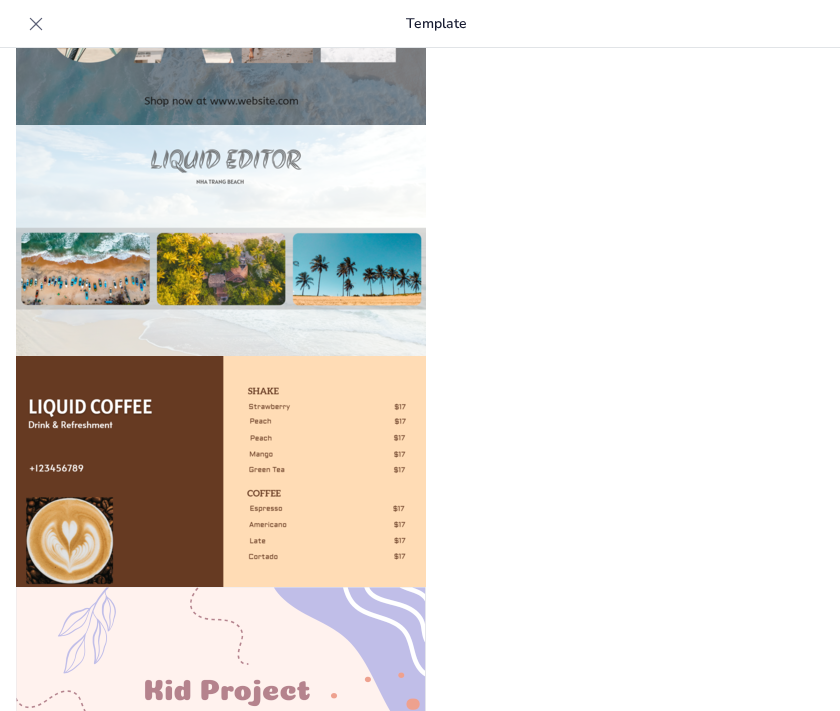 scroll, scrollTop: 1326, scrollLeft: 0, axis: vertical 